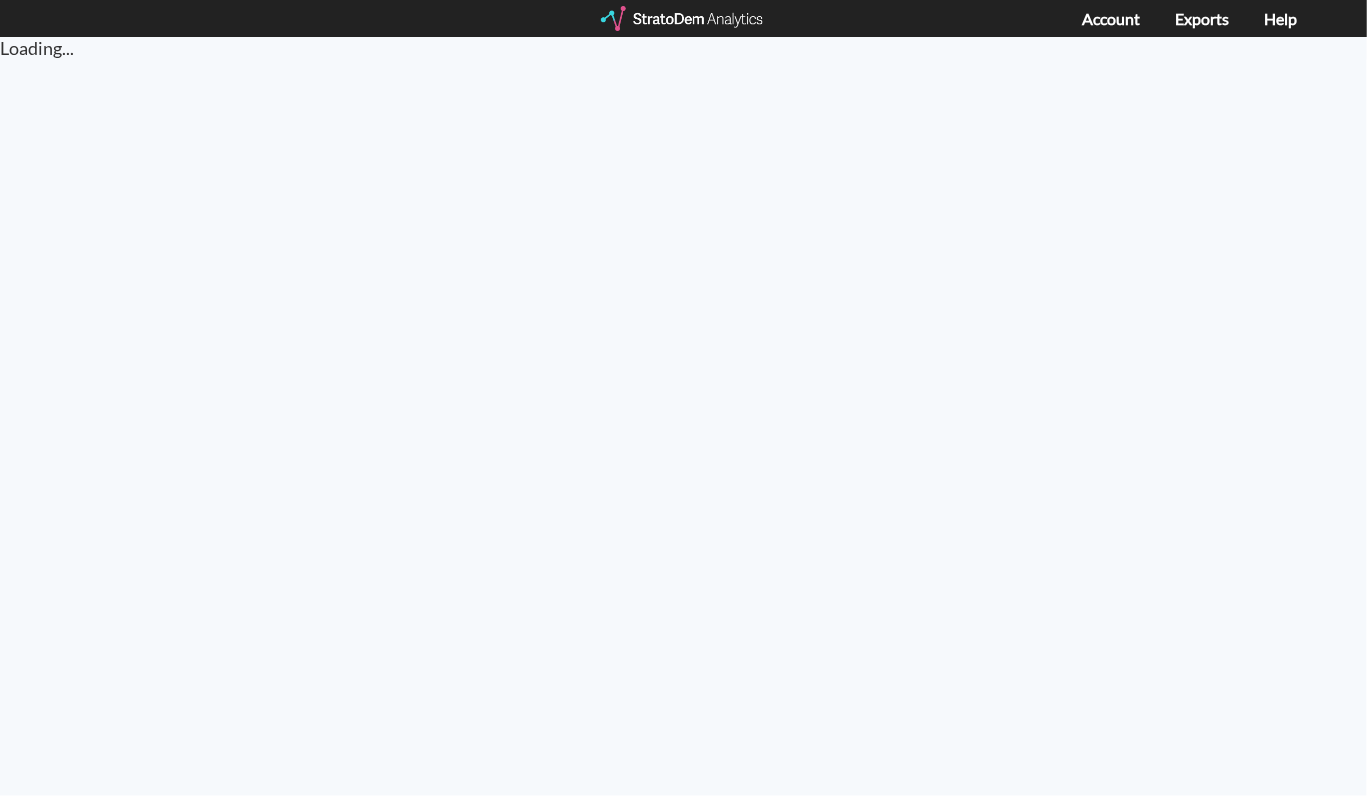 scroll, scrollTop: 0, scrollLeft: 0, axis: both 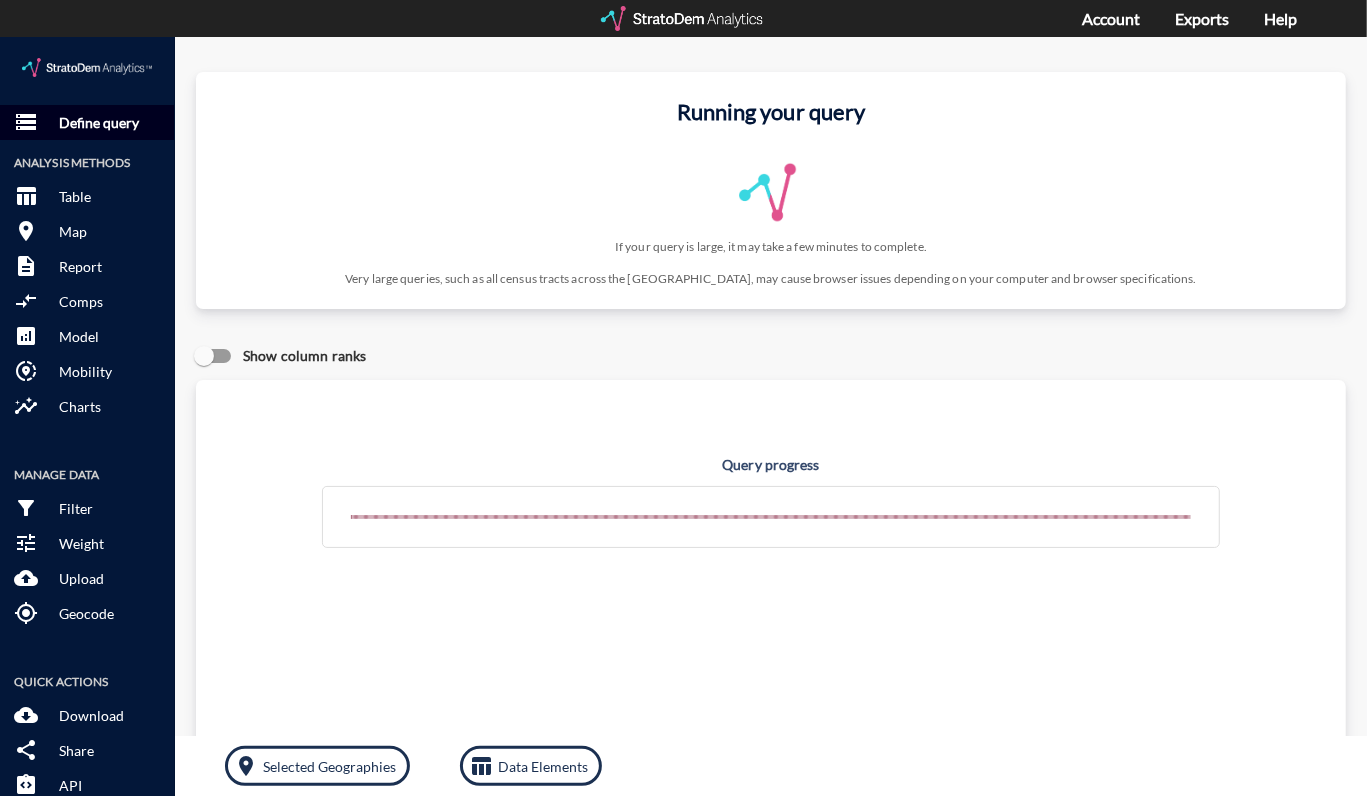click on "Define query" 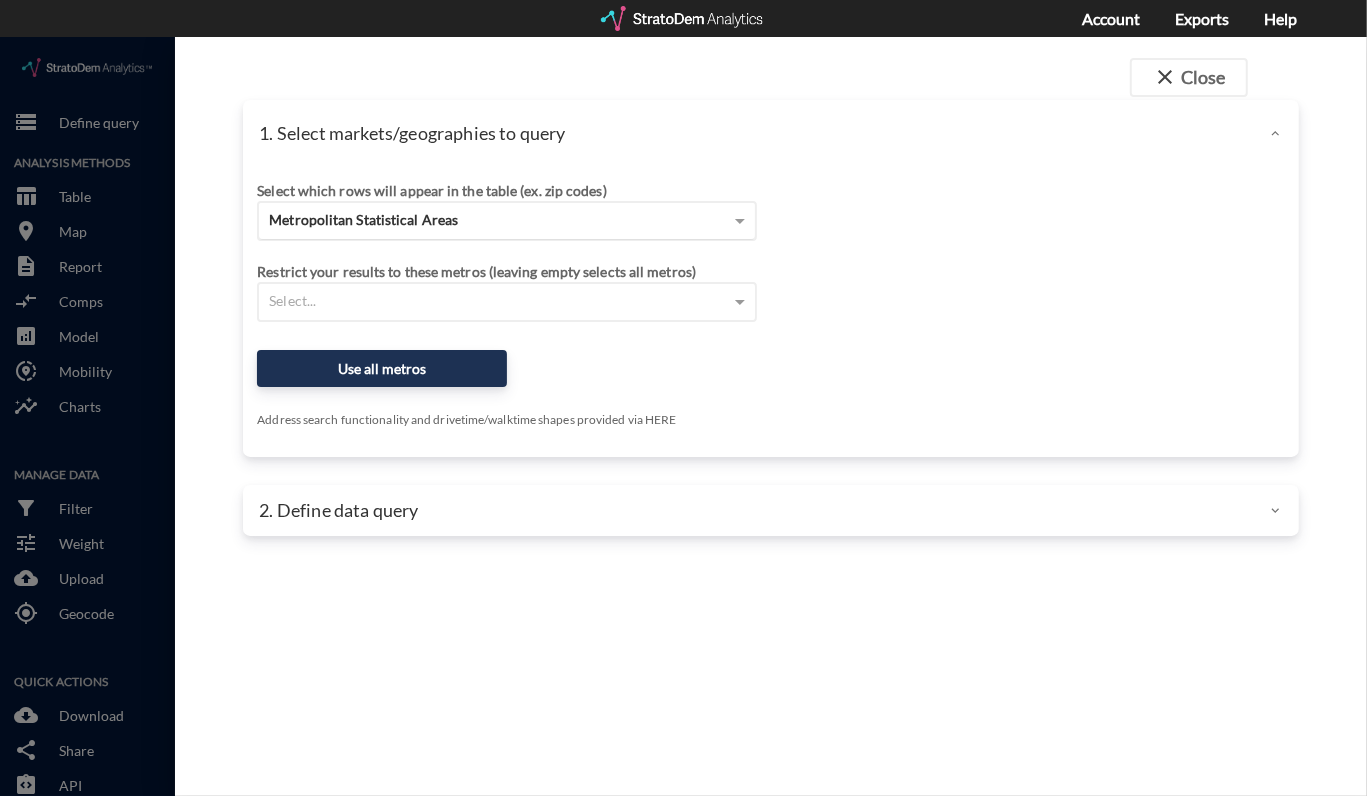 click on "Metropolitan Statistical Areas" 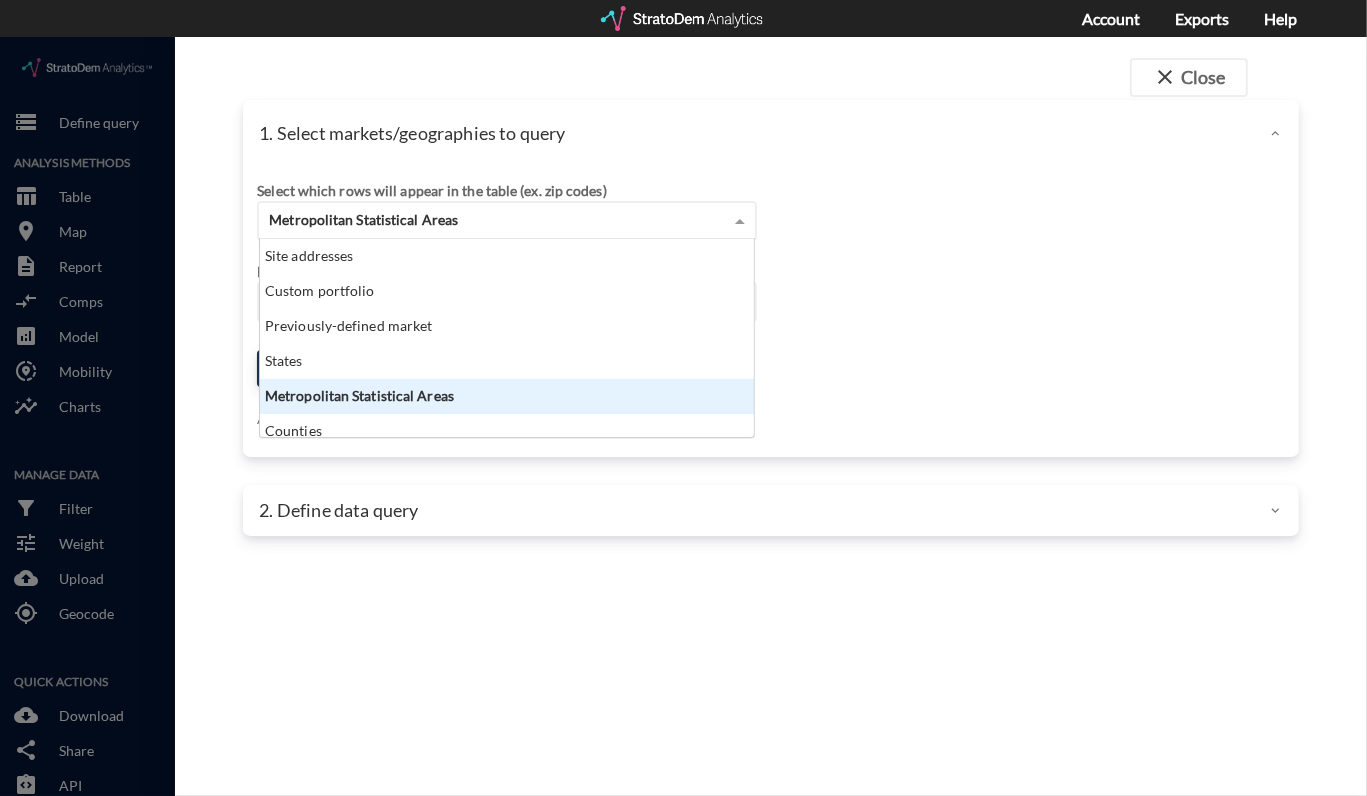 scroll, scrollTop: 14, scrollLeft: 12, axis: both 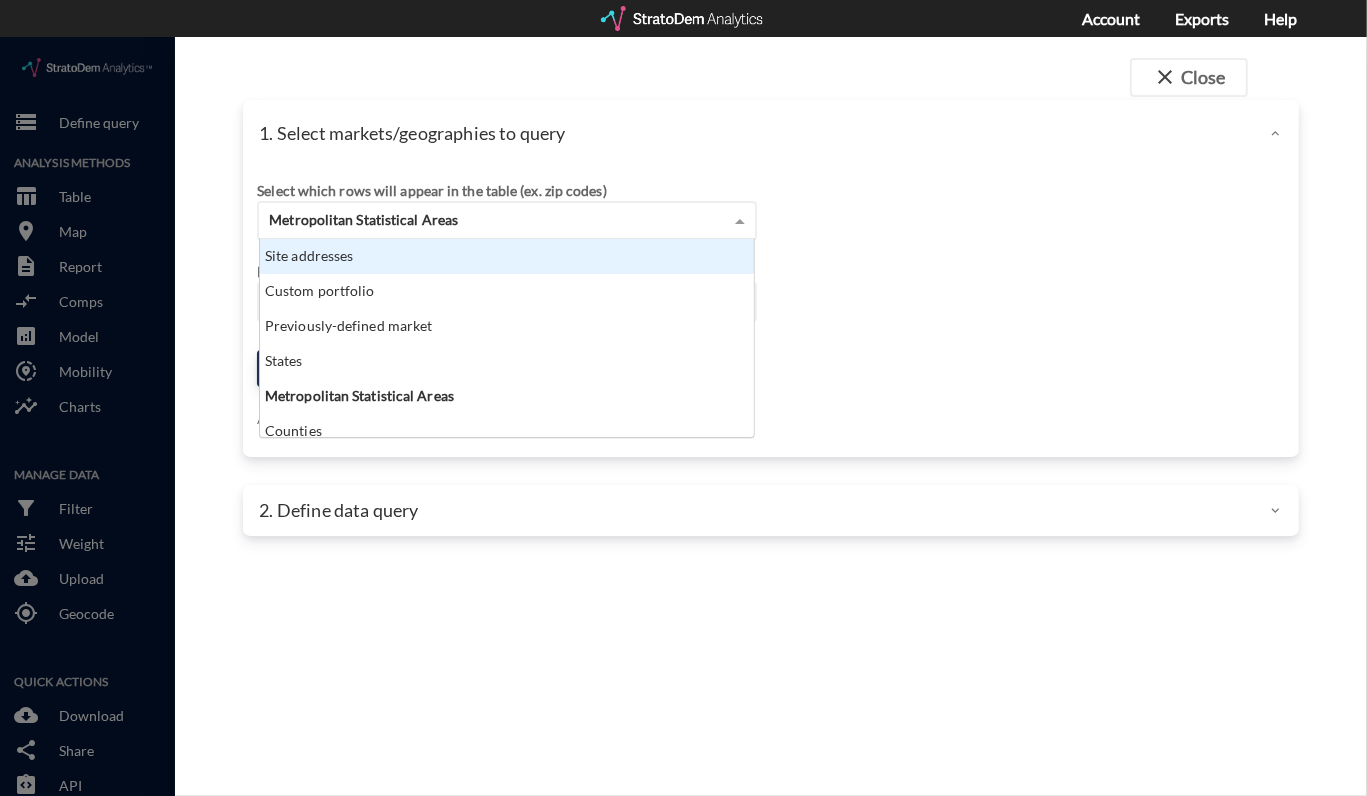 click on "Site addresses" 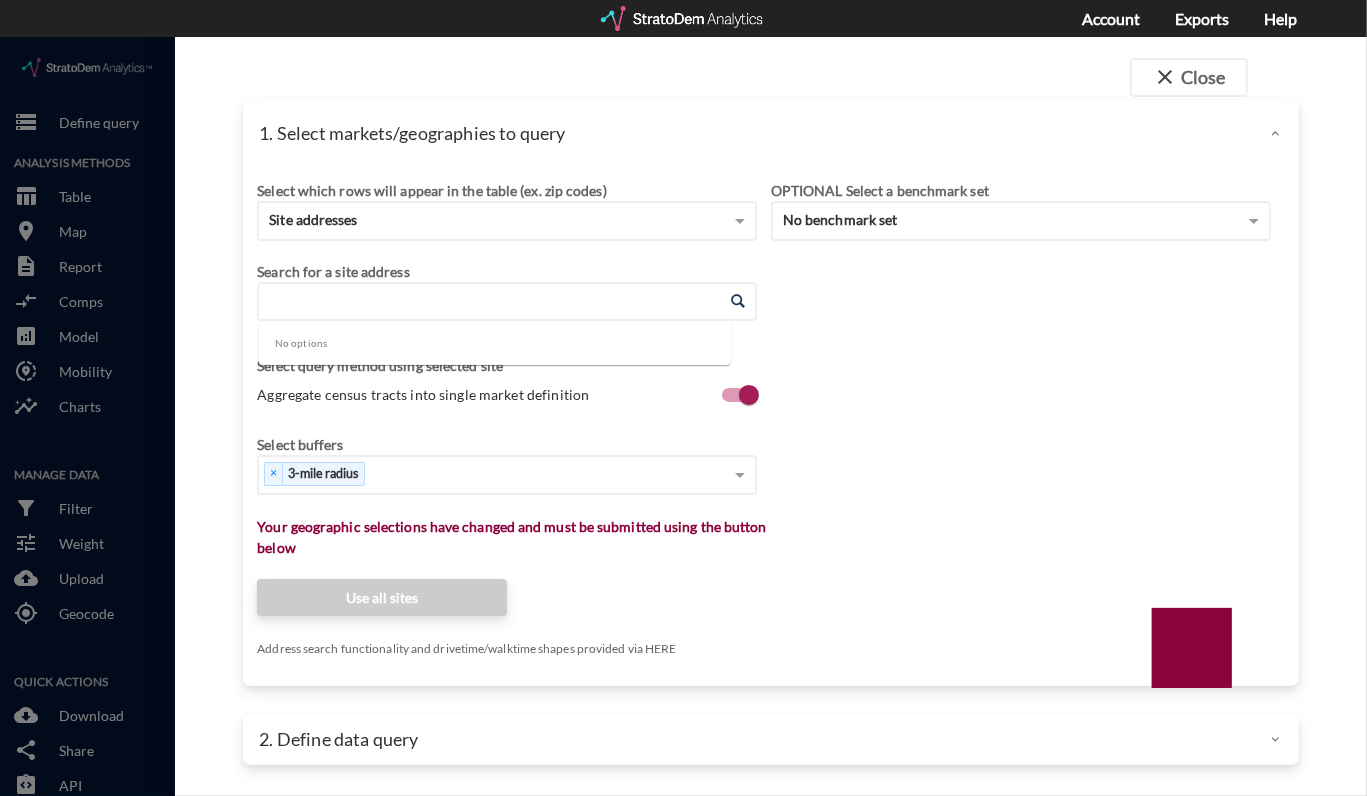click on "Enter an address" 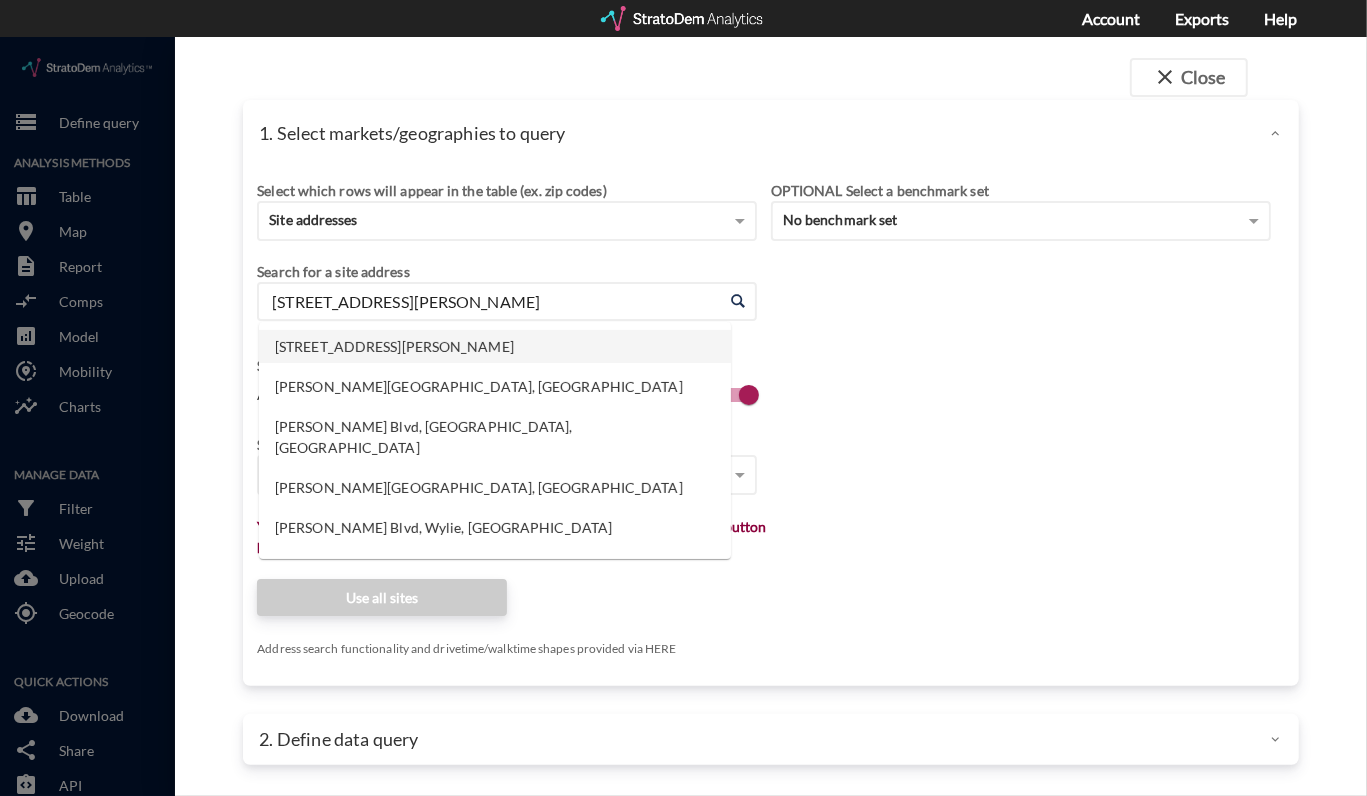 click on "[STREET_ADDRESS][PERSON_NAME]" 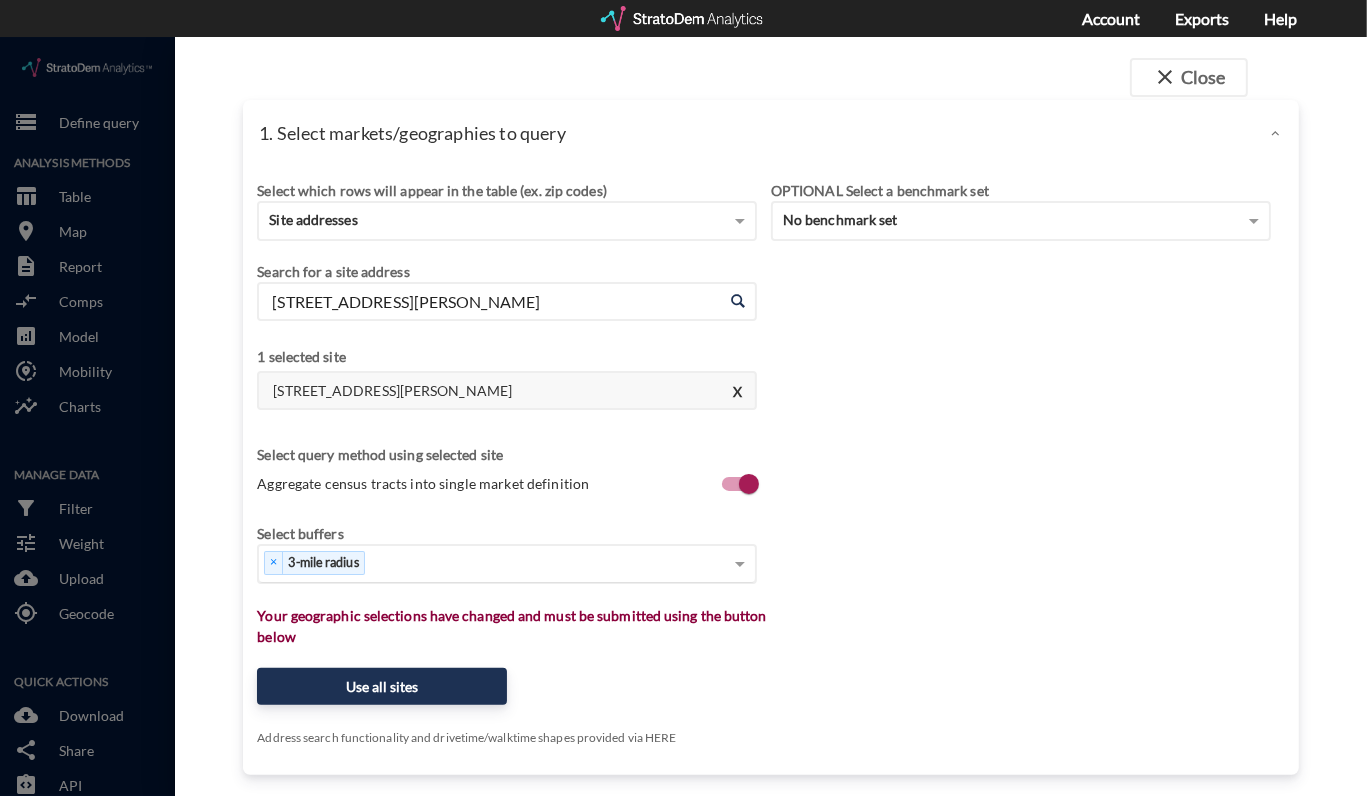 type on "[STREET_ADDRESS][PERSON_NAME]" 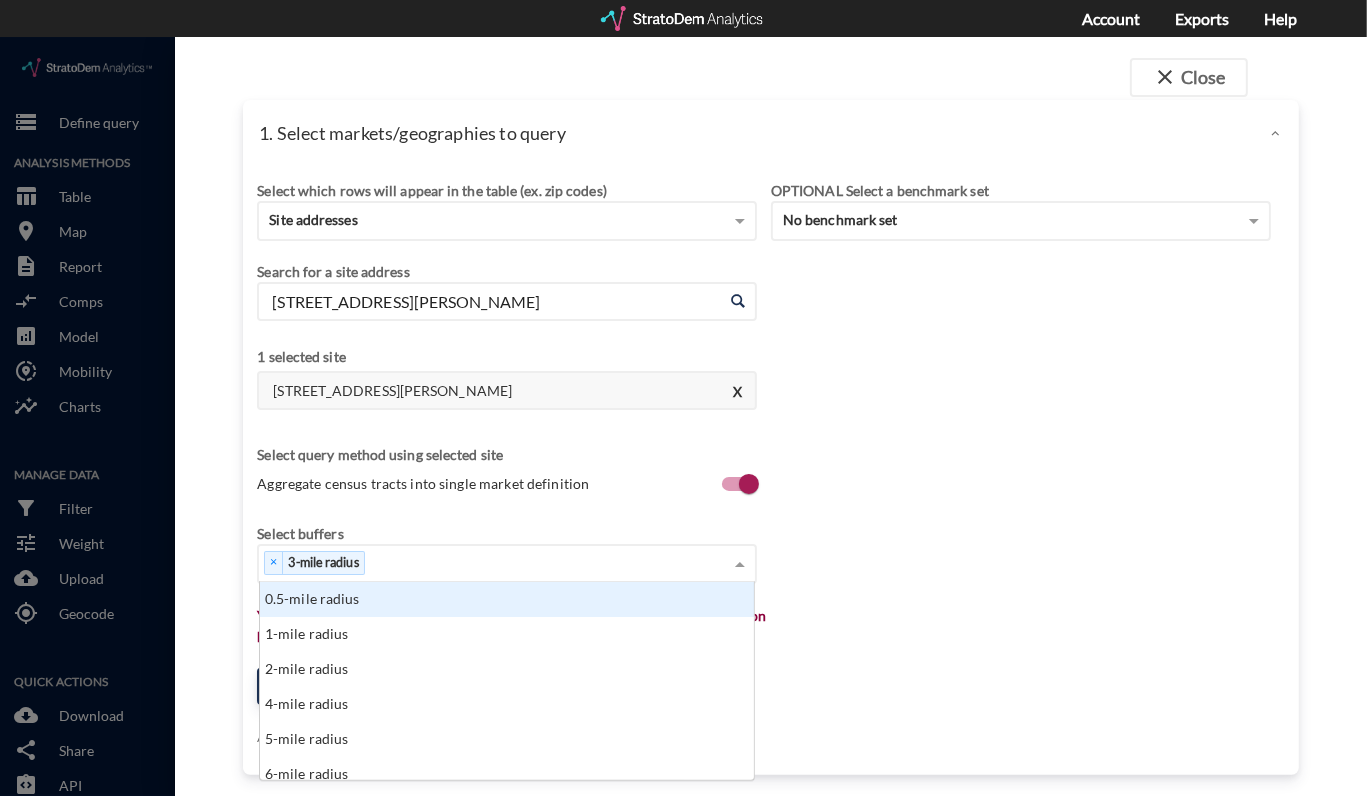 scroll, scrollTop: 14, scrollLeft: 12, axis: both 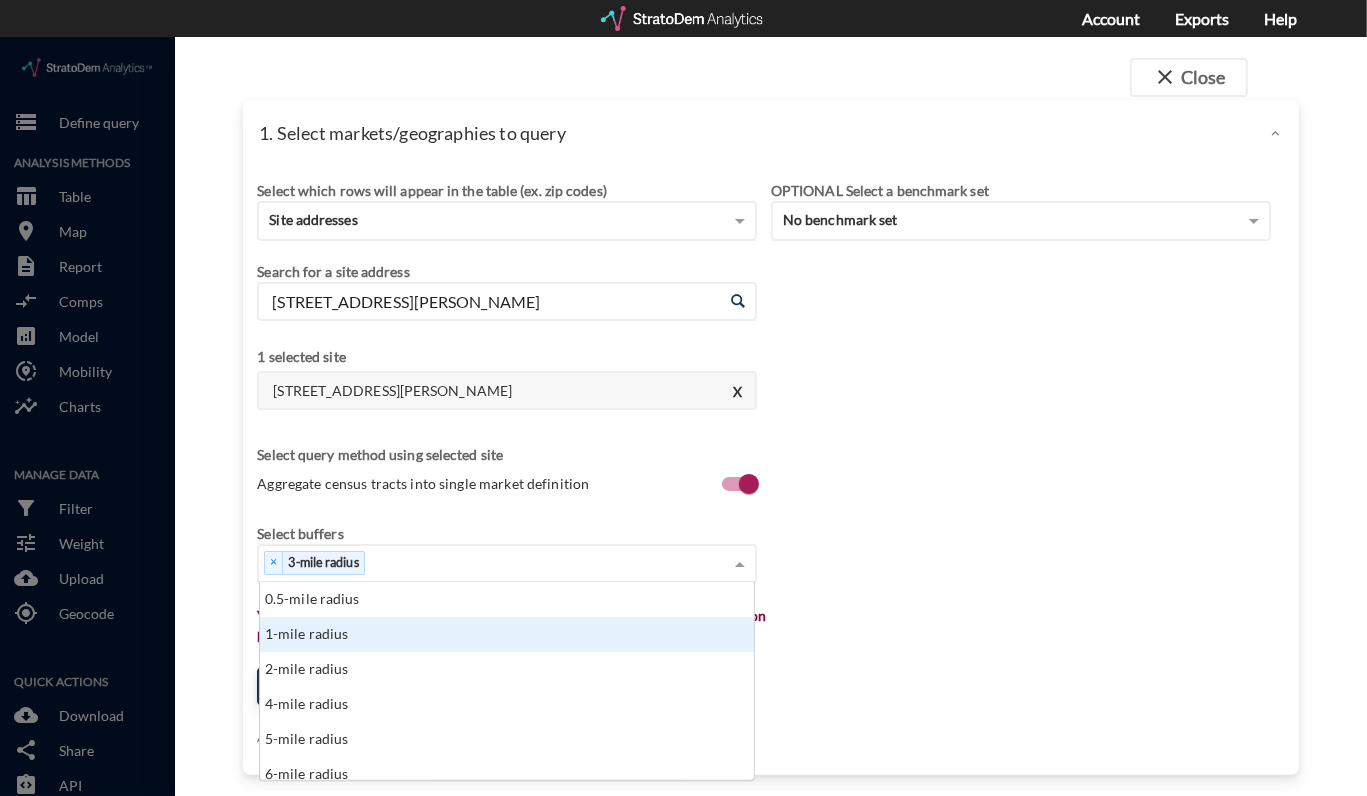 click on "1-mile radius" 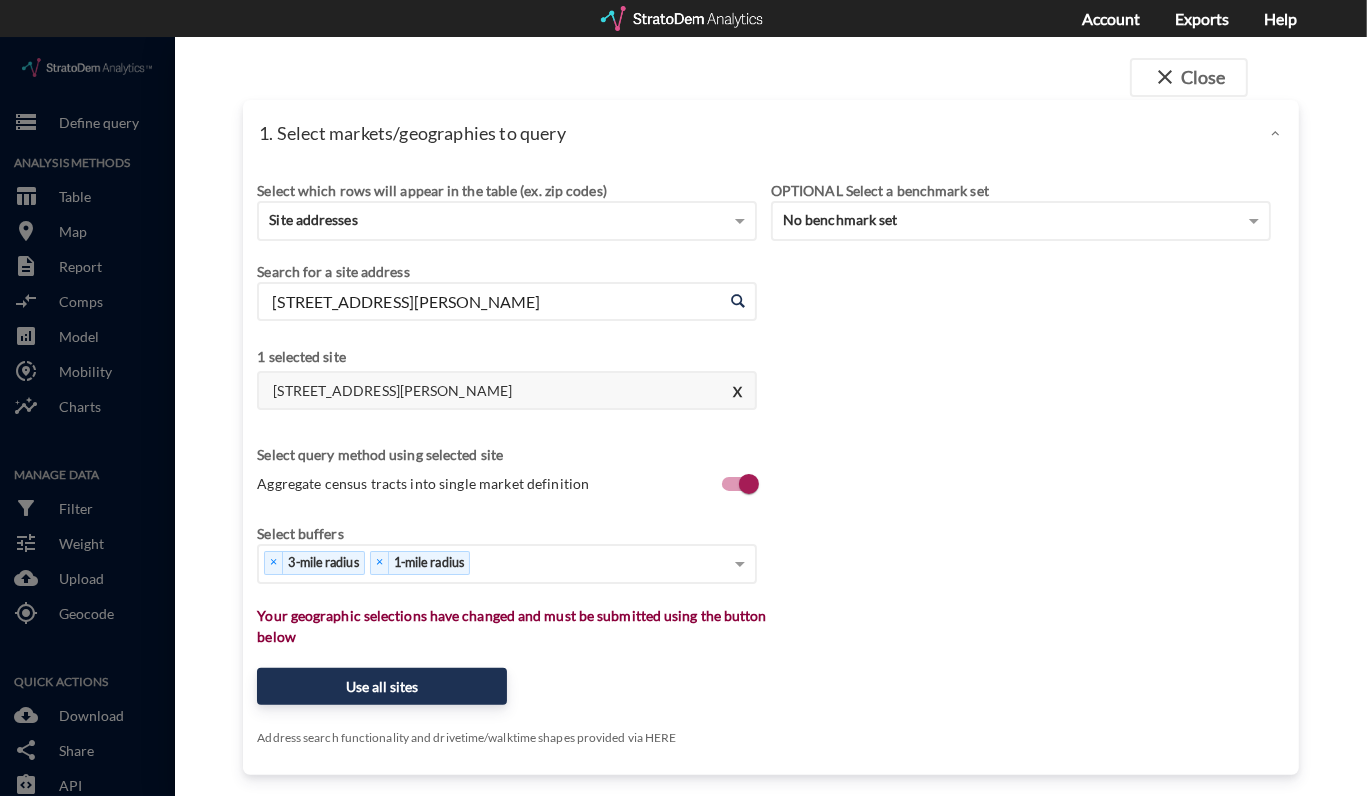 click on "Select buffers × 3-mile radius   × 1-mile radius" 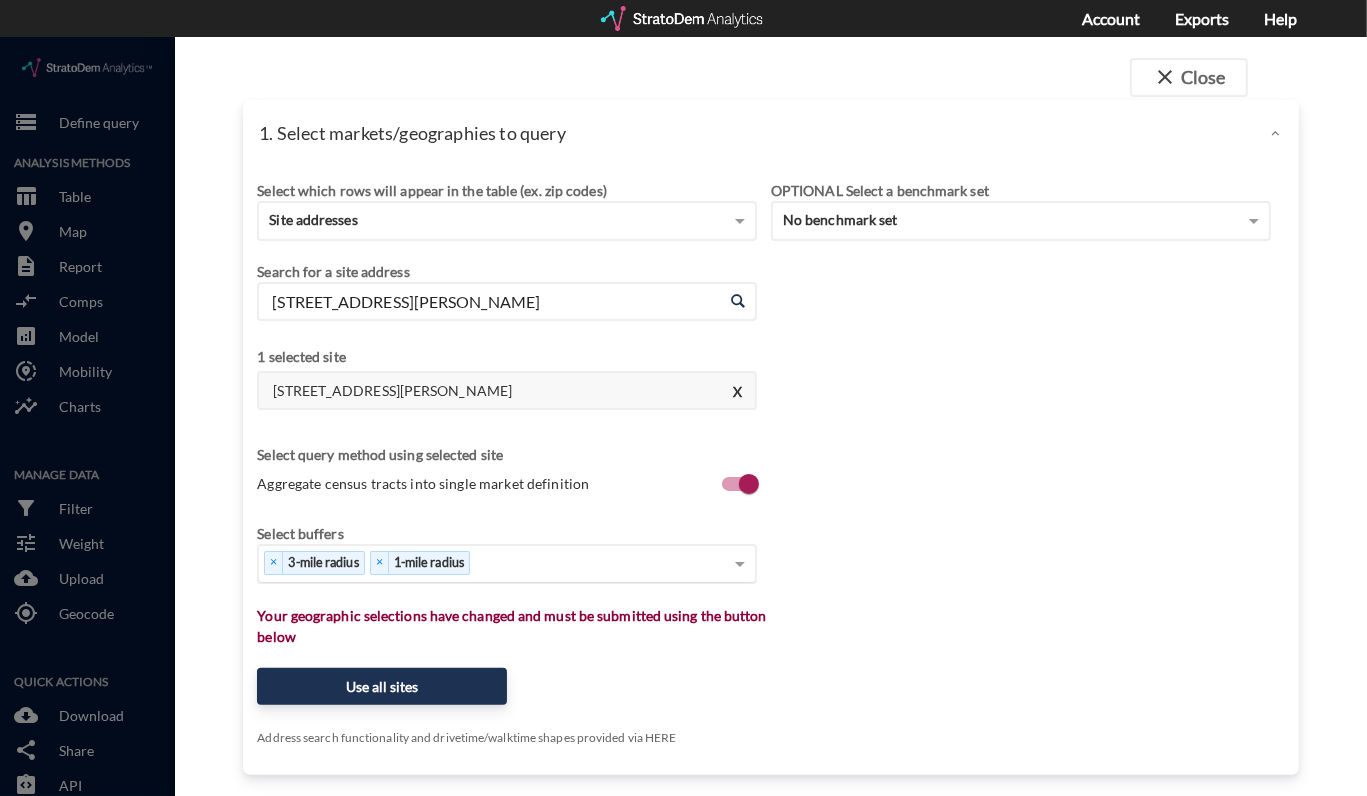 click on "× 3-mile radius   × 1-mile radius" 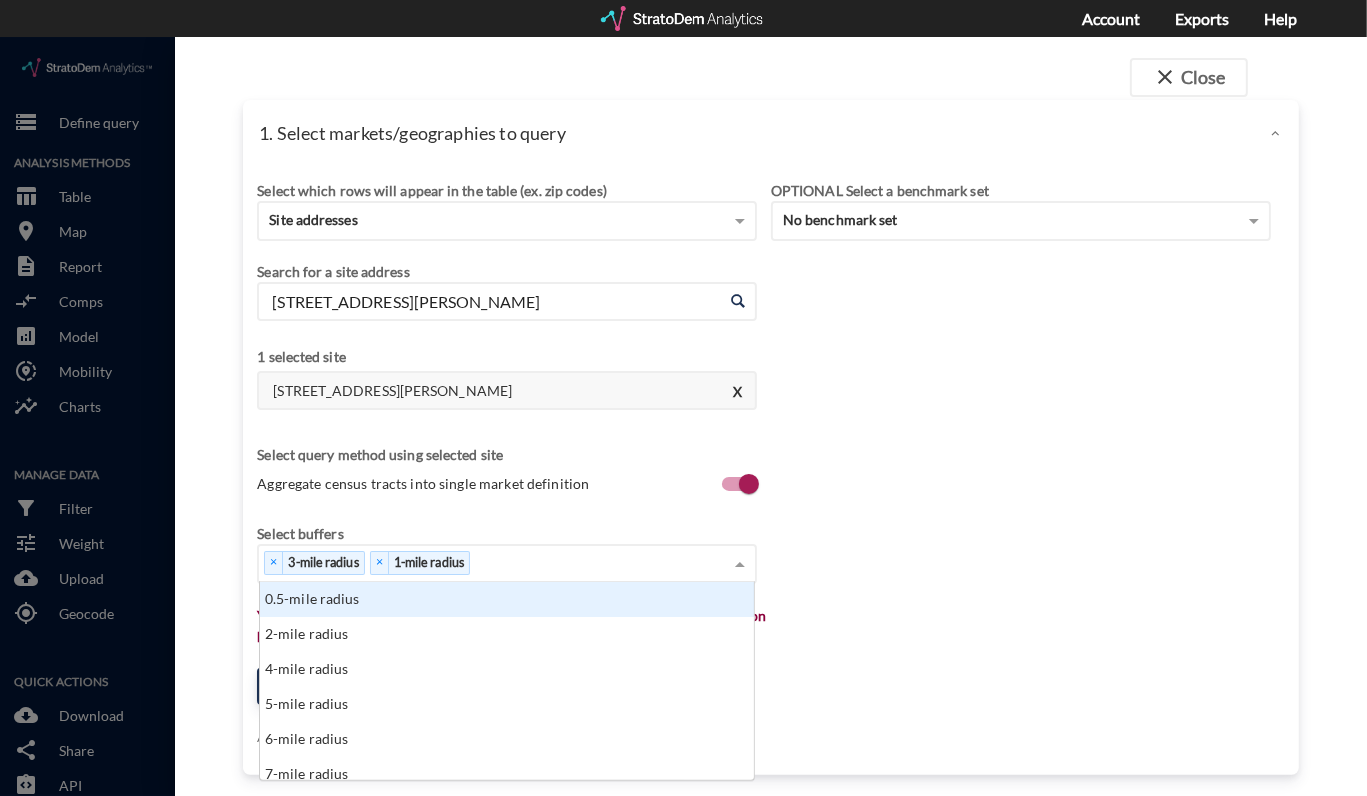 scroll, scrollTop: 14, scrollLeft: 12, axis: both 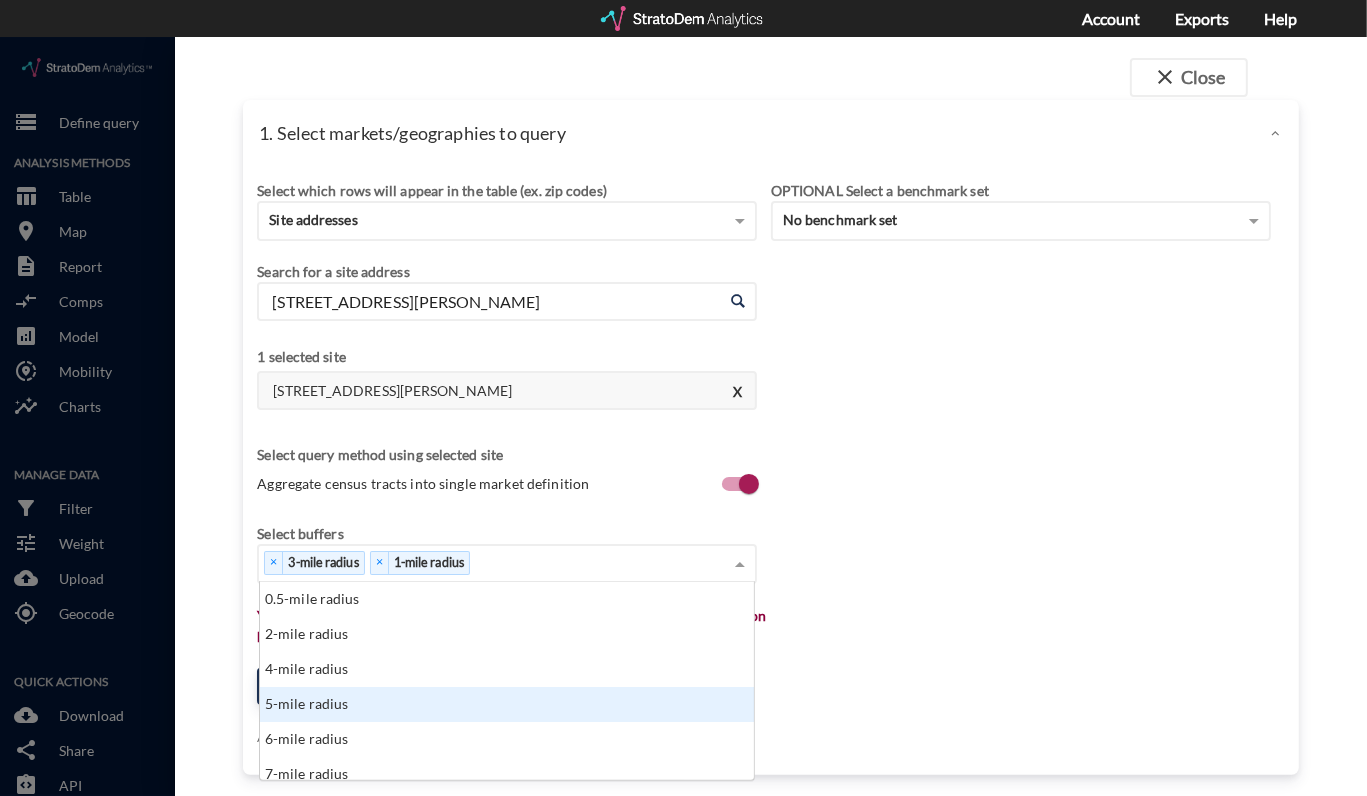 click on "5-mile radius" 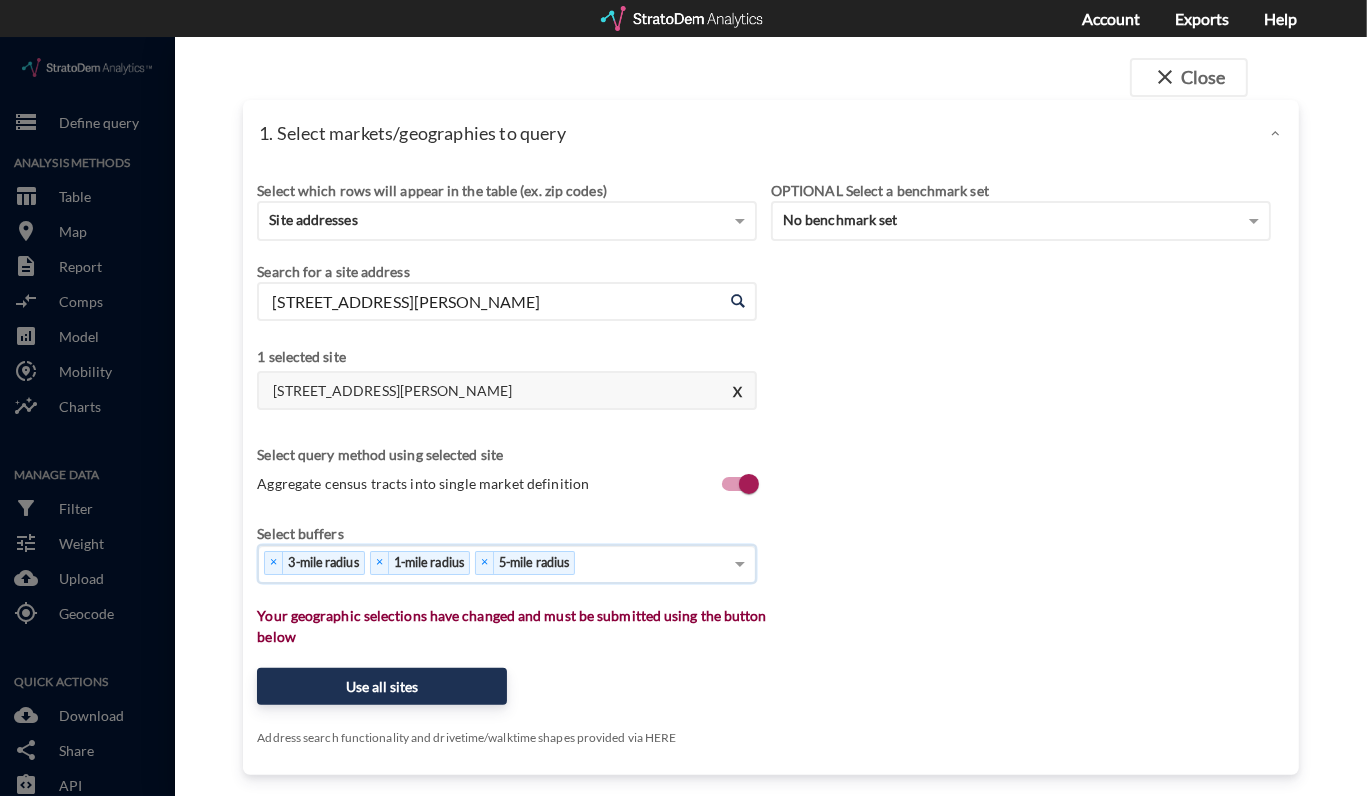 click on "× 3-mile radius   × 1-mile radius   × 5-mile radius" 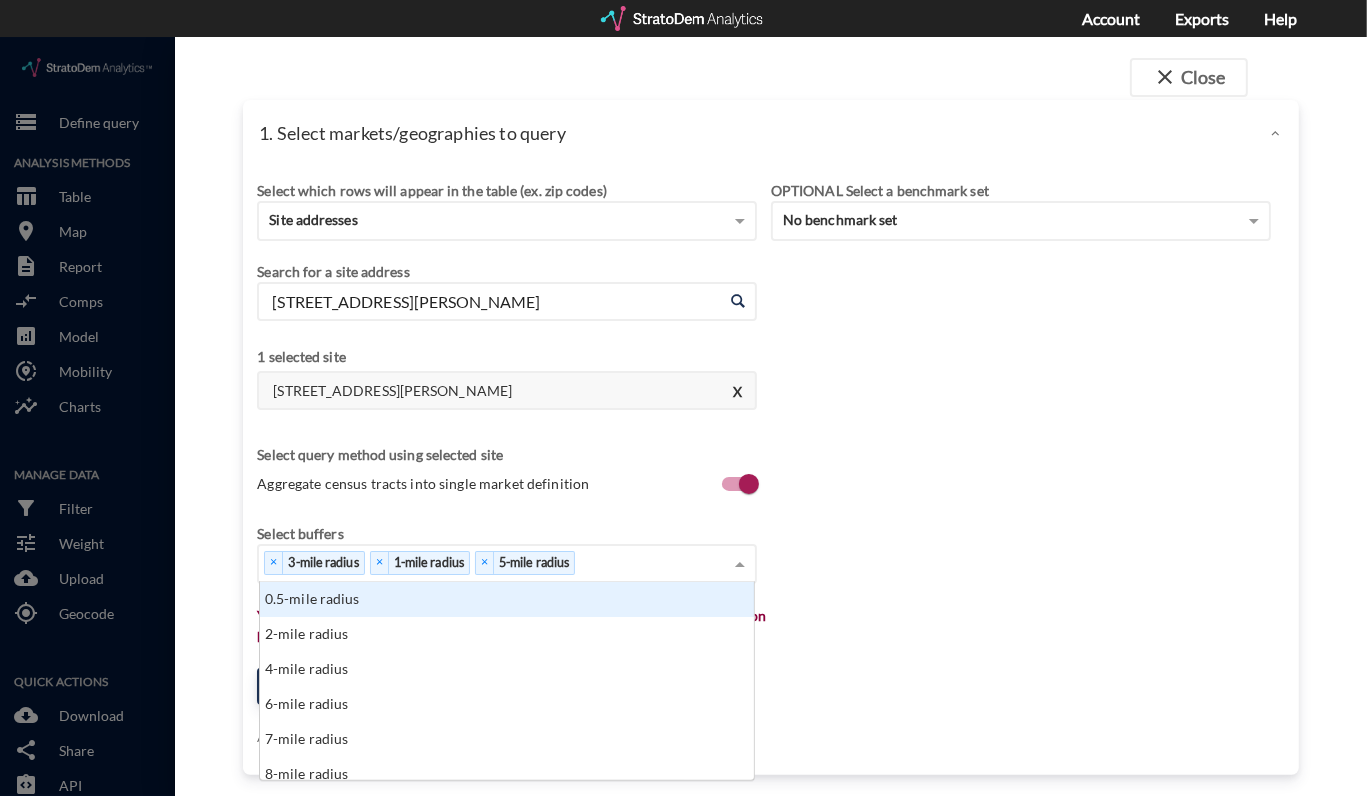 scroll, scrollTop: 14, scrollLeft: 12, axis: both 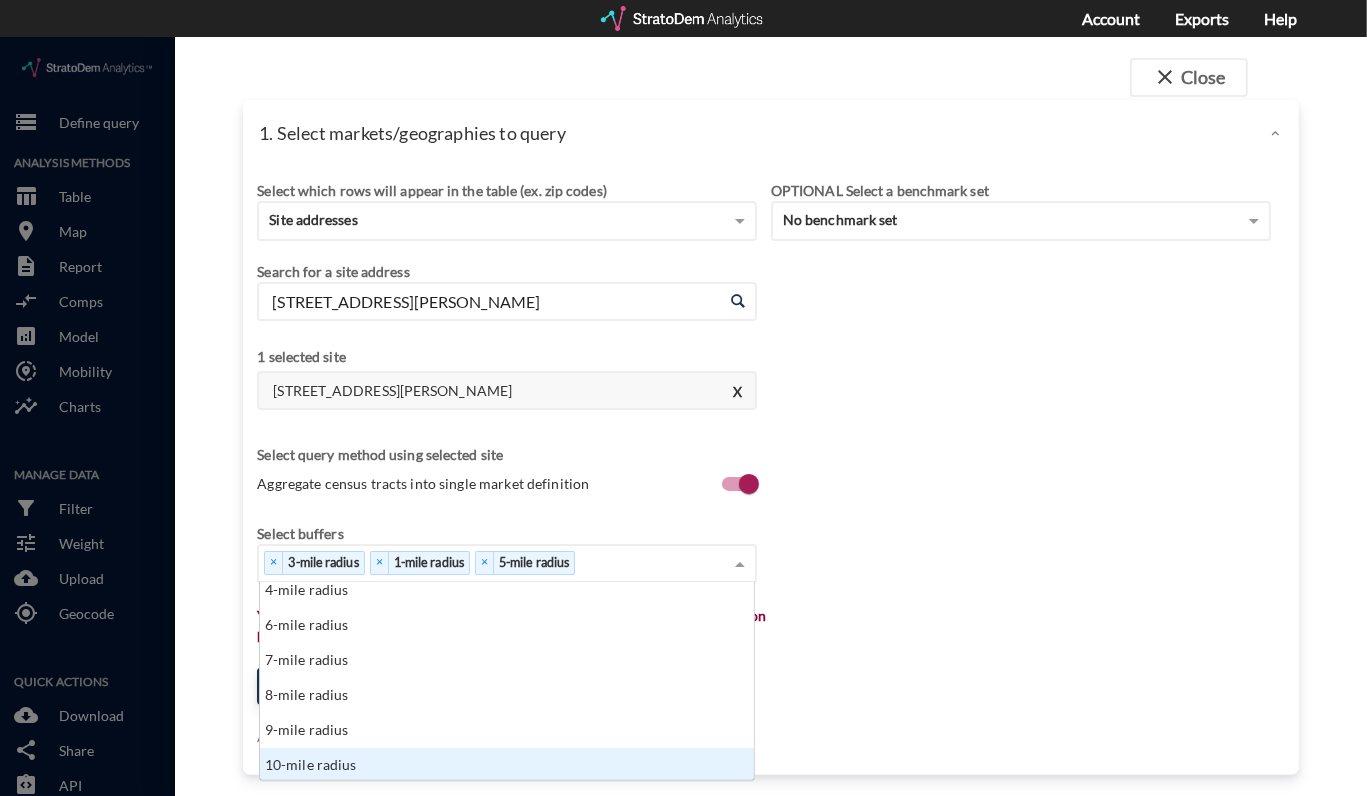 click on "10-mile radius" 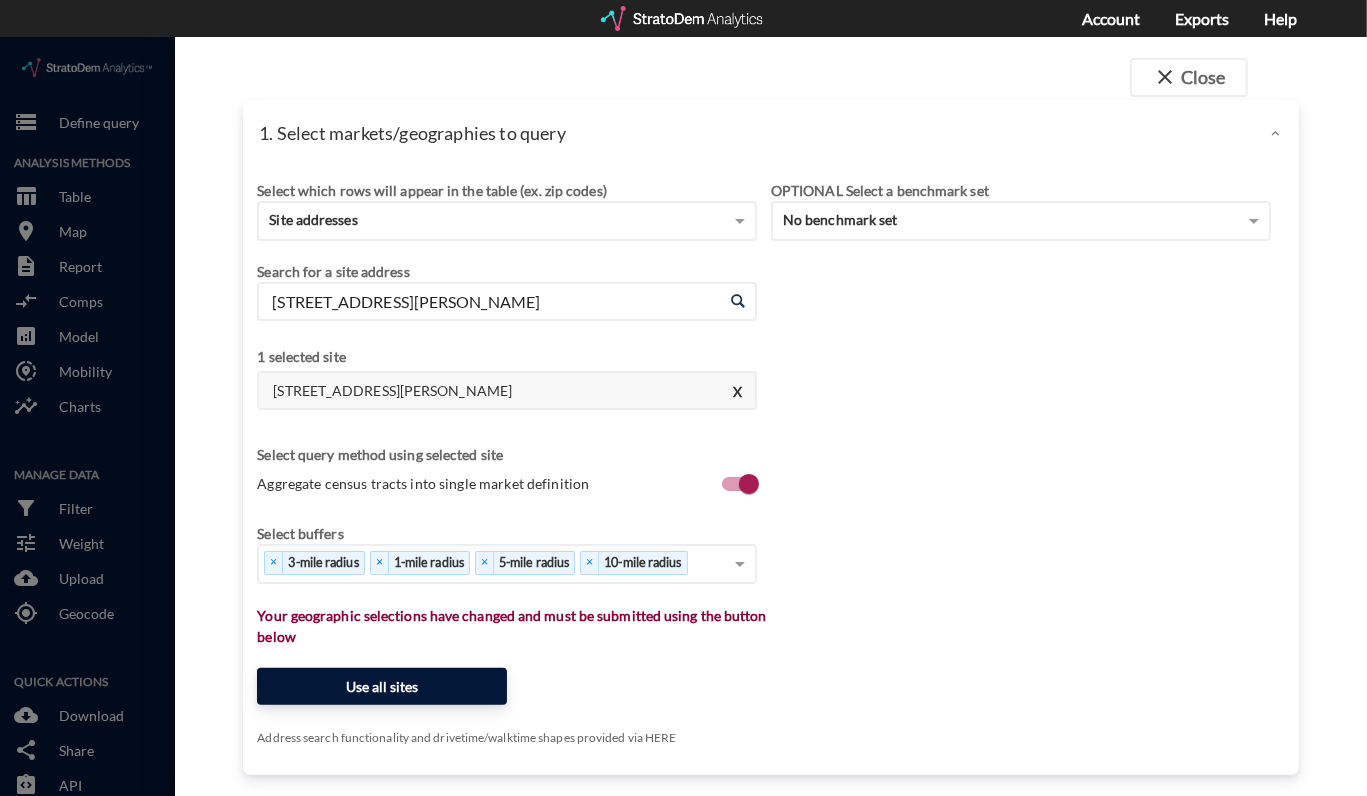 click on "Use all sites" 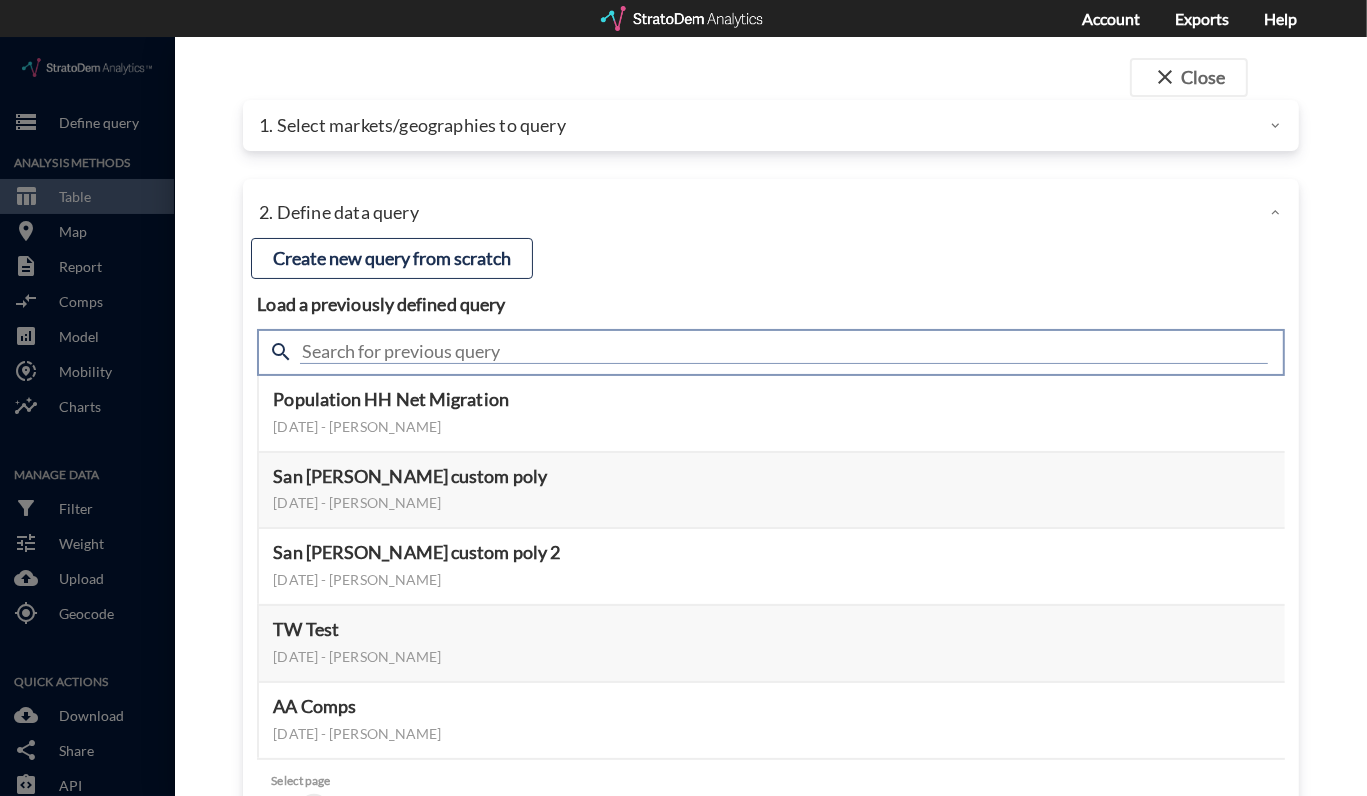 click 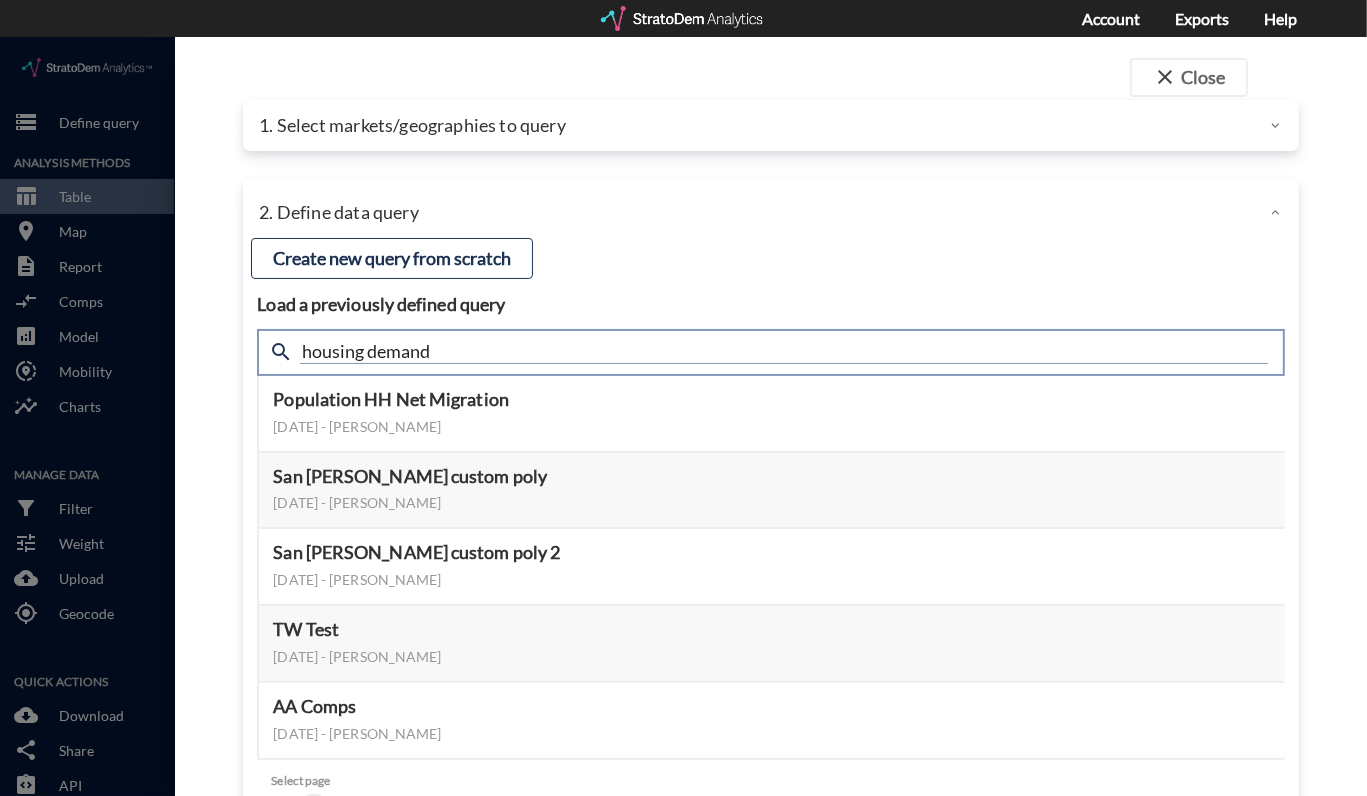 type on "housing demand" 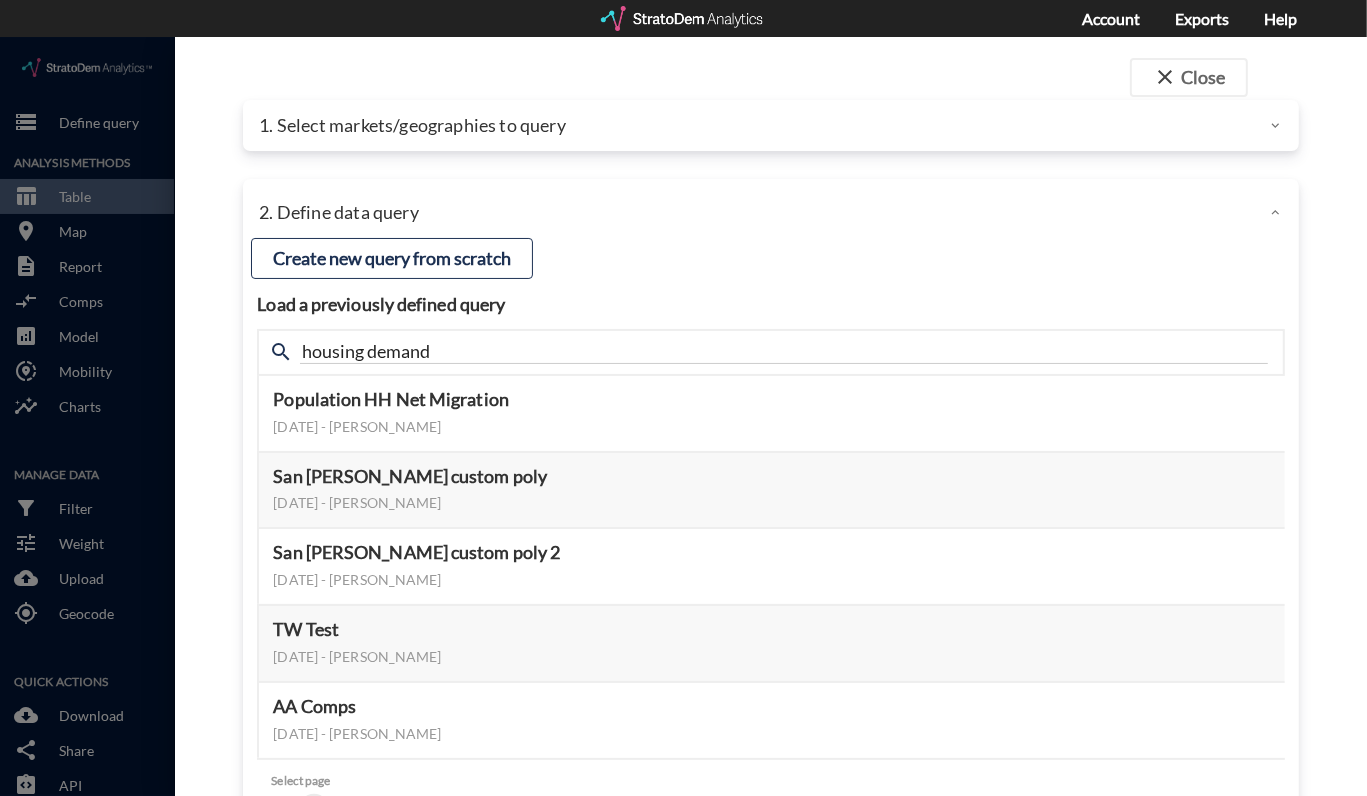 click on "close  Close 1. Select markets/geographies to query Select which rows will appear in the table (ex. zip codes) Site addresses Select a portfolio Select a market Search for a site address Enter an address [STREET_ADDRESS][PERSON_NAME] Enter an address 1 selected site [STREET_ADDRESS][PERSON_NAME] X Select query method using selected site Aggregate census tracts into single market definition Select buffers × 3-mile radius   × 1-mile radius   × 5-mile radius   × 10-mile radius   Select... Restrict your results to these sites (leaving empty selects all sites) Select... Use all sites Address search functionality and drivetime/walktime shapes provided via HERE OPTIONAL Select a benchmark set No benchmark set Select a portfolio 2. Define data query Load a previously defined query Create new query from scratch search housing demand Population HH Net Migration [DATE] - [PERSON_NAME] Preview data elements Edit this query Update query years Select this query 3 data elements 3q8AWE7m 3q8AEO7m 1" 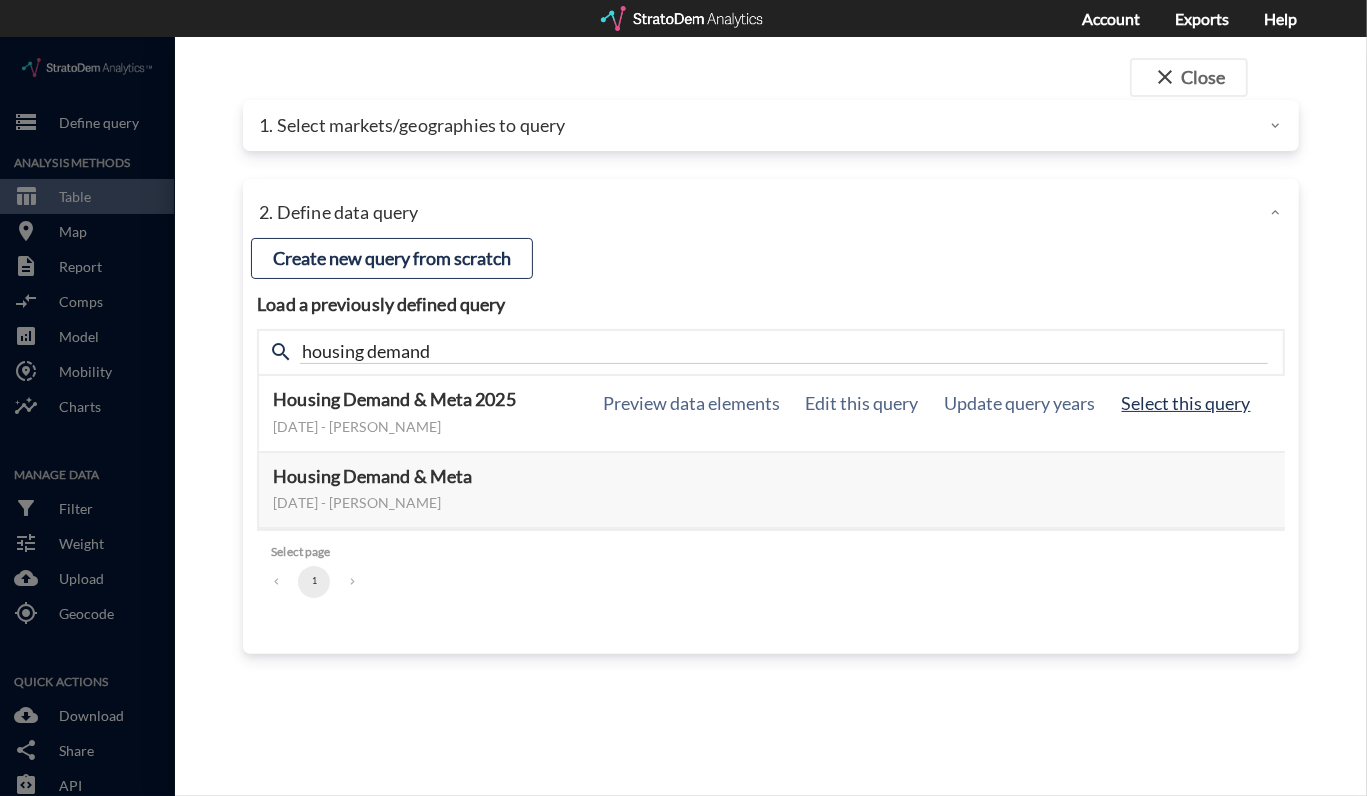 click on "Select this query" 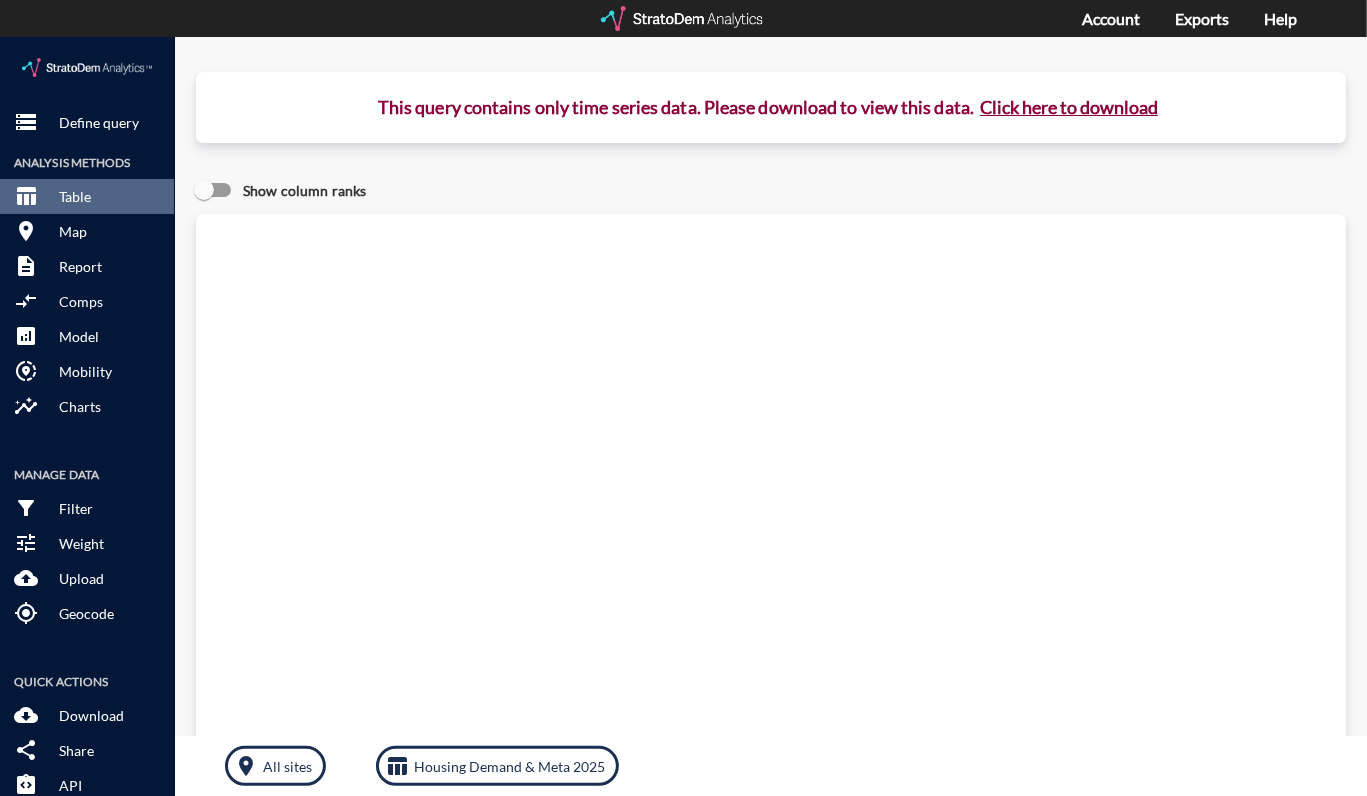 click on "Click here to download" 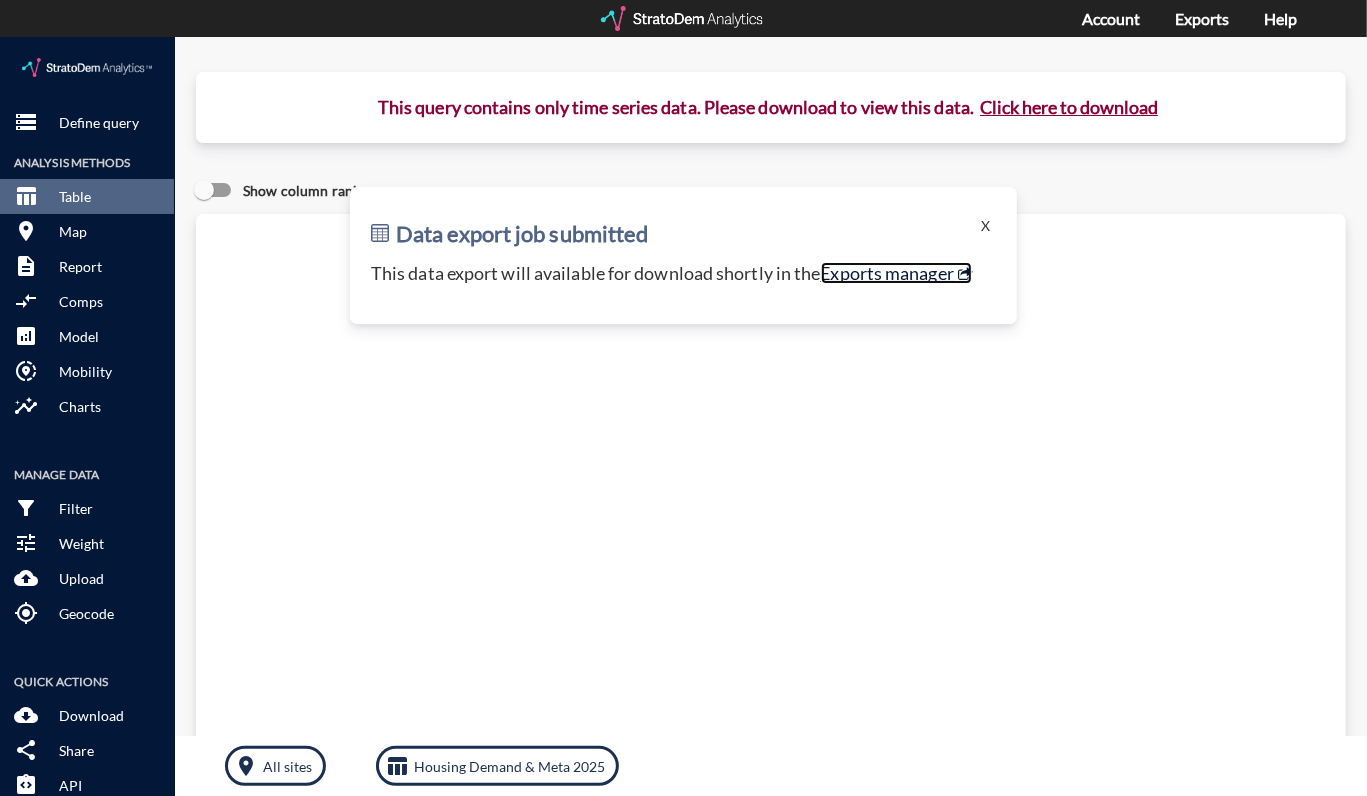 click on "Exports manager" 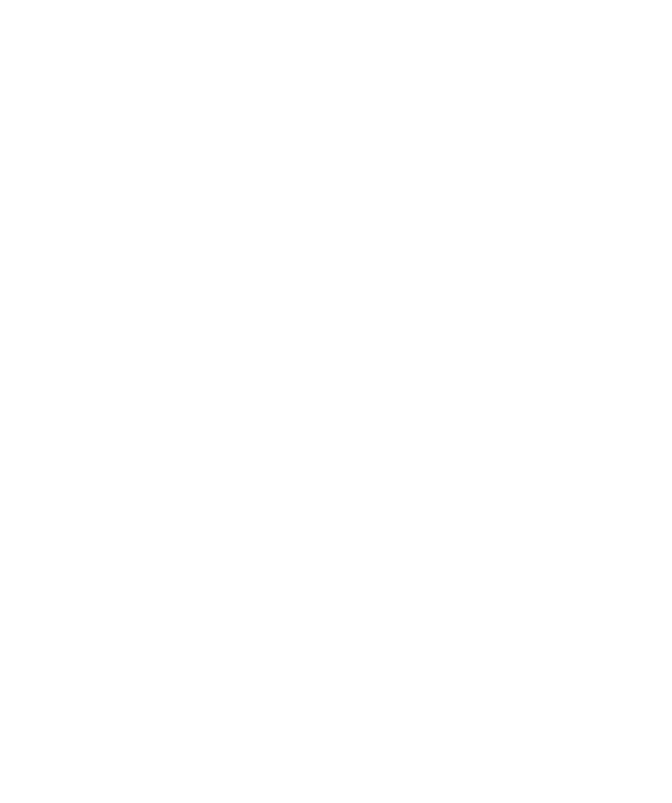 scroll, scrollTop: 0, scrollLeft: 0, axis: both 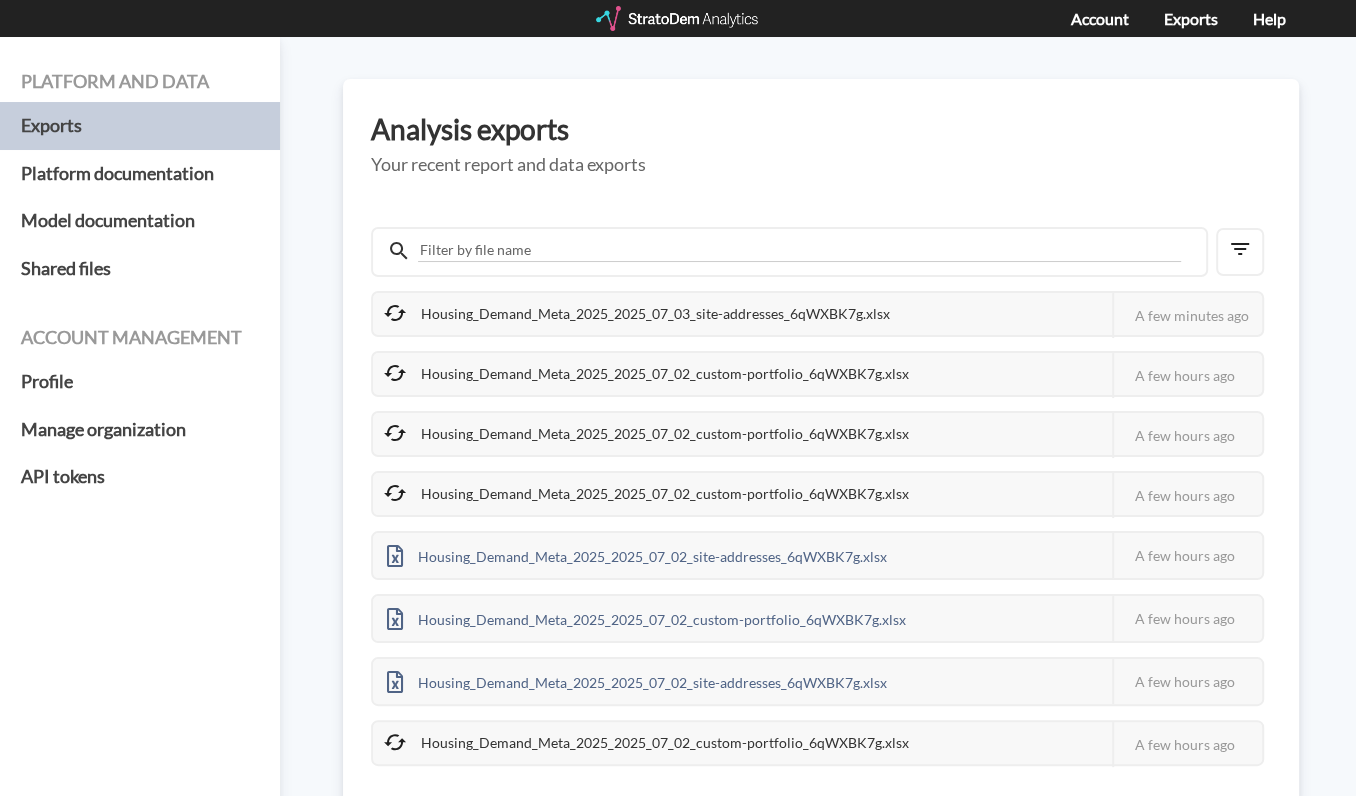 click on "Platform and data Exports Platform documentation Model documentation Shared files Account management Profile Manage organization API tokens Analysis exports Your recent report and data exports Housing_Demand_Meta_2025_2025_07_03_site-addresses_6qWXBK7g.xlsx This job failed The StratoDem Analytics team is already looking into it, but if you have any questions, don't hesitate to reach out at  team@stratodem.com A few minutes ago Housing_Demand_Meta_2025_2025_07_02_custom-portfolio_6qWXBK7g.xlsx This job failed The StratoDem Analytics team is already looking into it, but if you have any questions, don't hesitate to reach out at  team@stratodem.com A few hours ago Housing_Demand_Meta_2025_2025_07_02_custom-portfolio_6qWXBK7g.xlsx This job failed The StratoDem Analytics team is already looking into it, but if you have any questions, don't hesitate to reach out at  team@stratodem.com A few hours ago Housing_Demand_Meta_2025_2025_07_02_custom-portfolio_6qWXBK7g.xlsx This job failed team@stratodem.com Page  1 660" at bounding box center [678, 416] 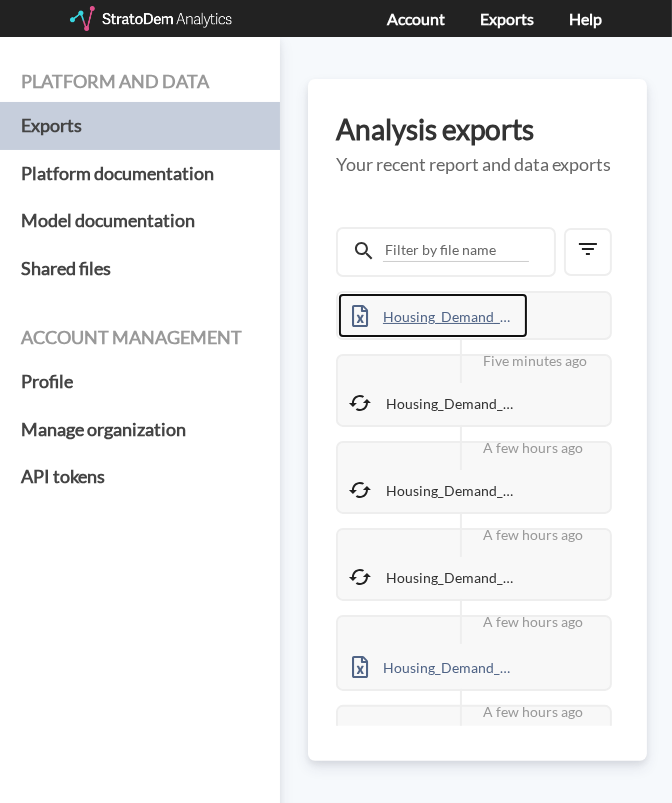 click on "Housing_Demand_Meta_2025_2025_07_03_site-addresses_6qWXBK7g.xlsx" at bounding box center (433, 315) 